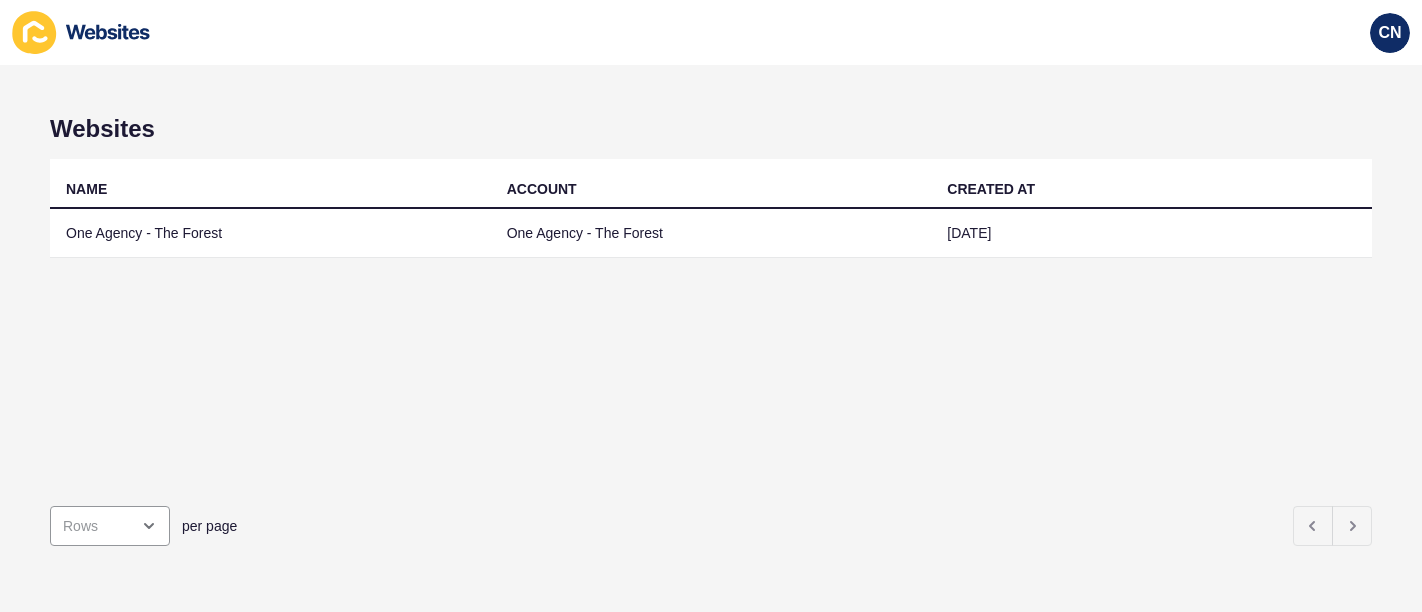 scroll, scrollTop: 0, scrollLeft: 0, axis: both 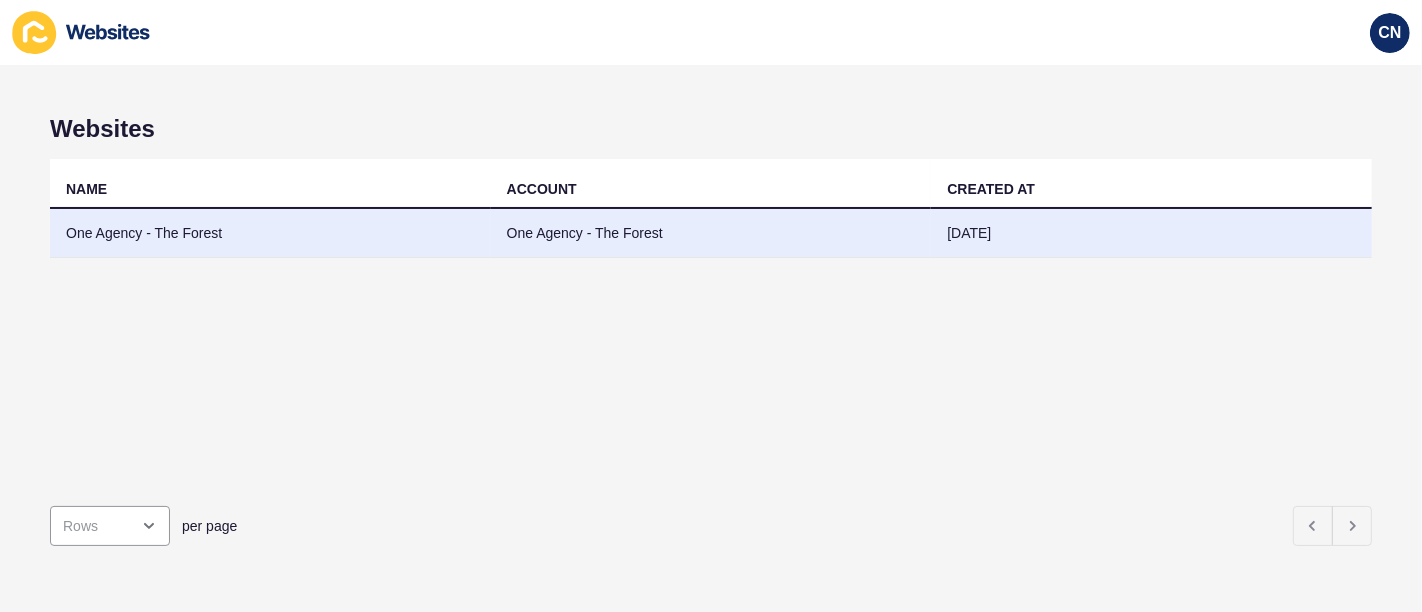 click on "One Agency - The Forest" at bounding box center [270, 233] 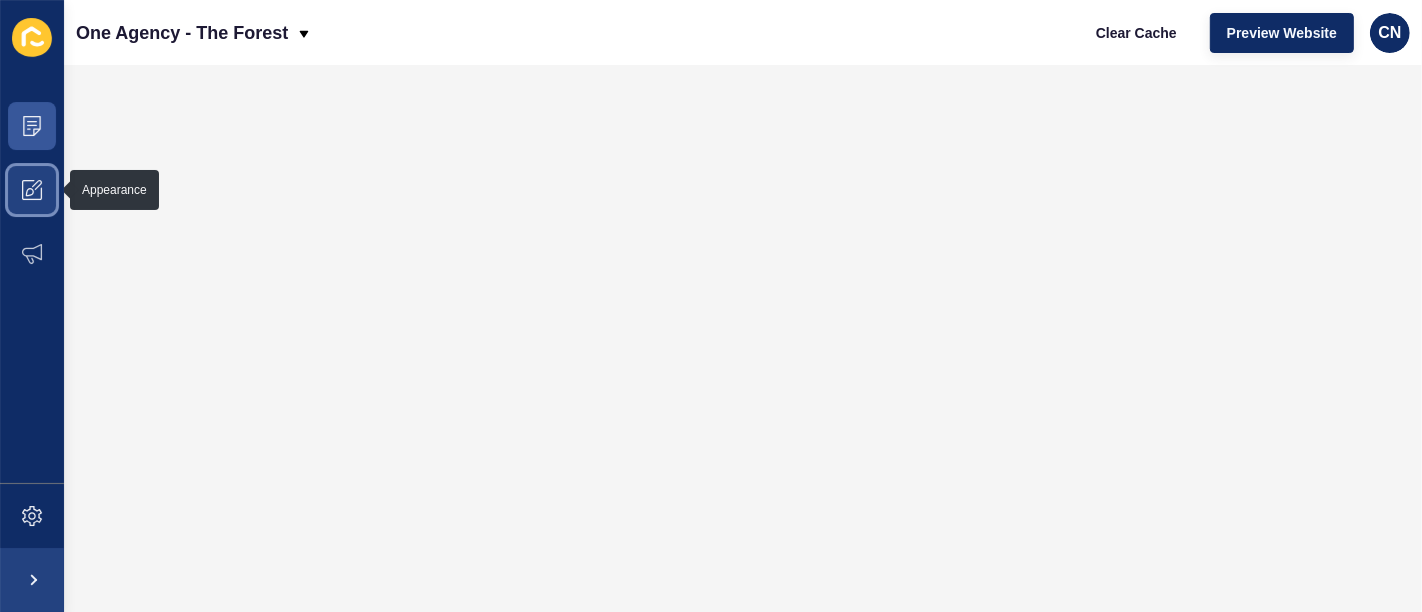 click at bounding box center [32, 190] 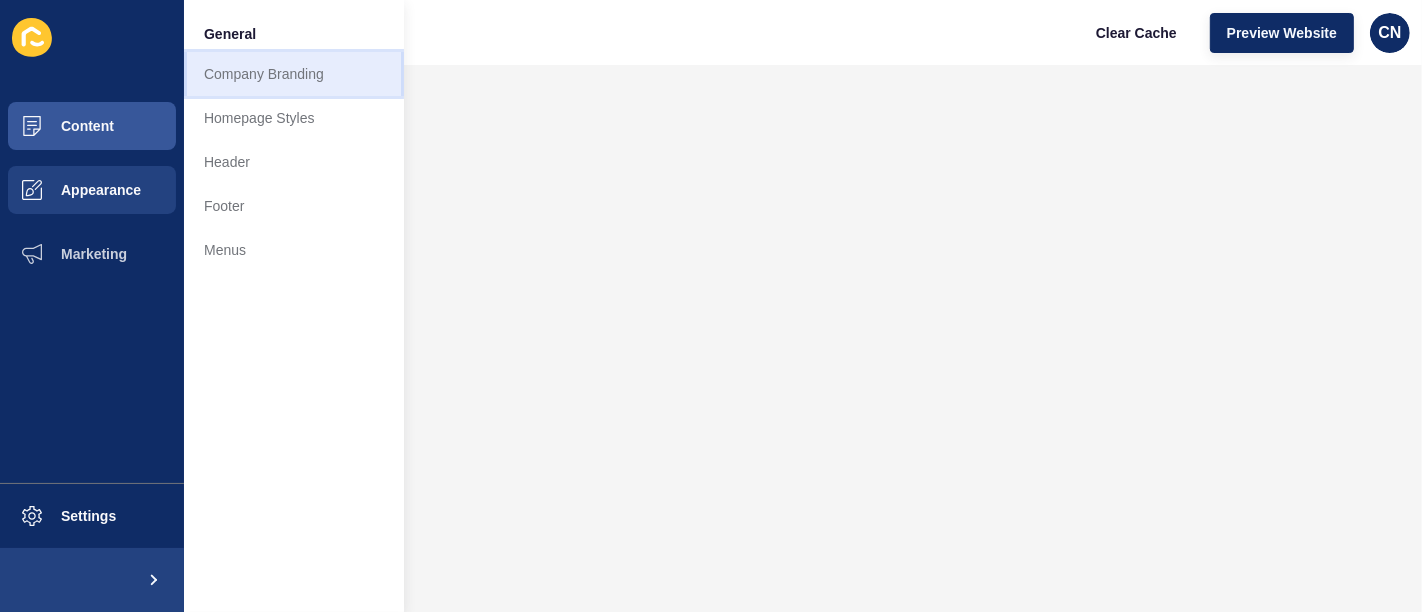 click on "Company Branding" at bounding box center (294, 74) 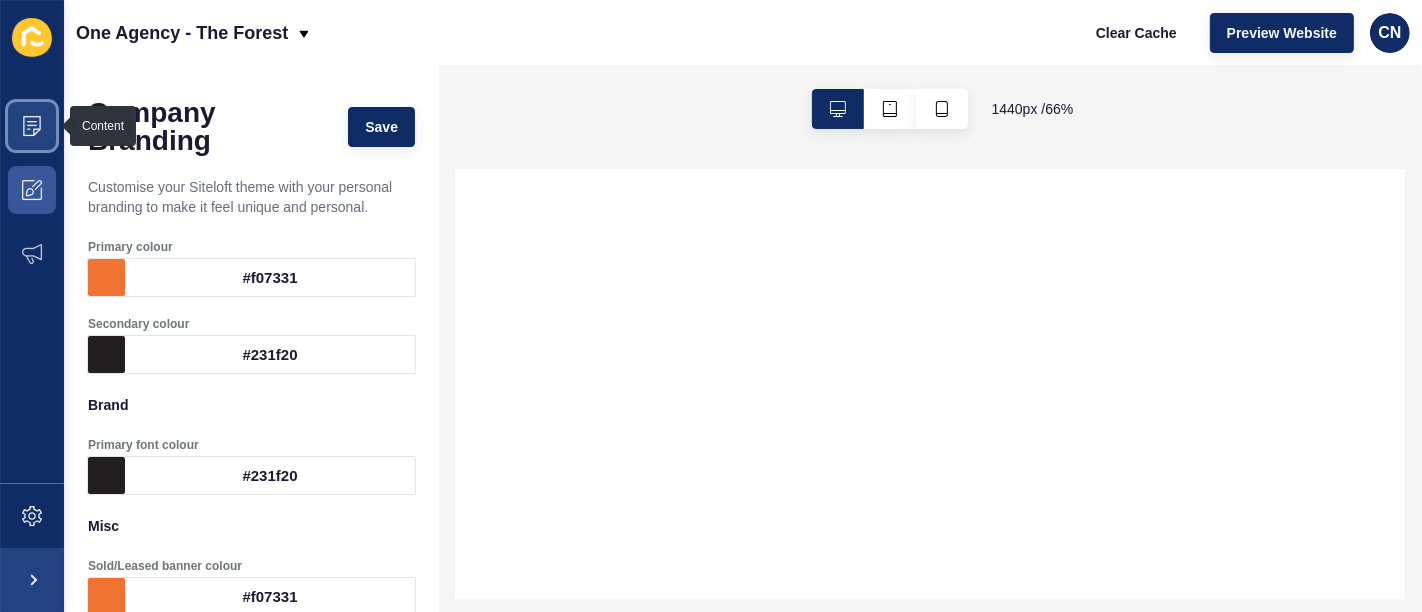 click at bounding box center [32, 126] 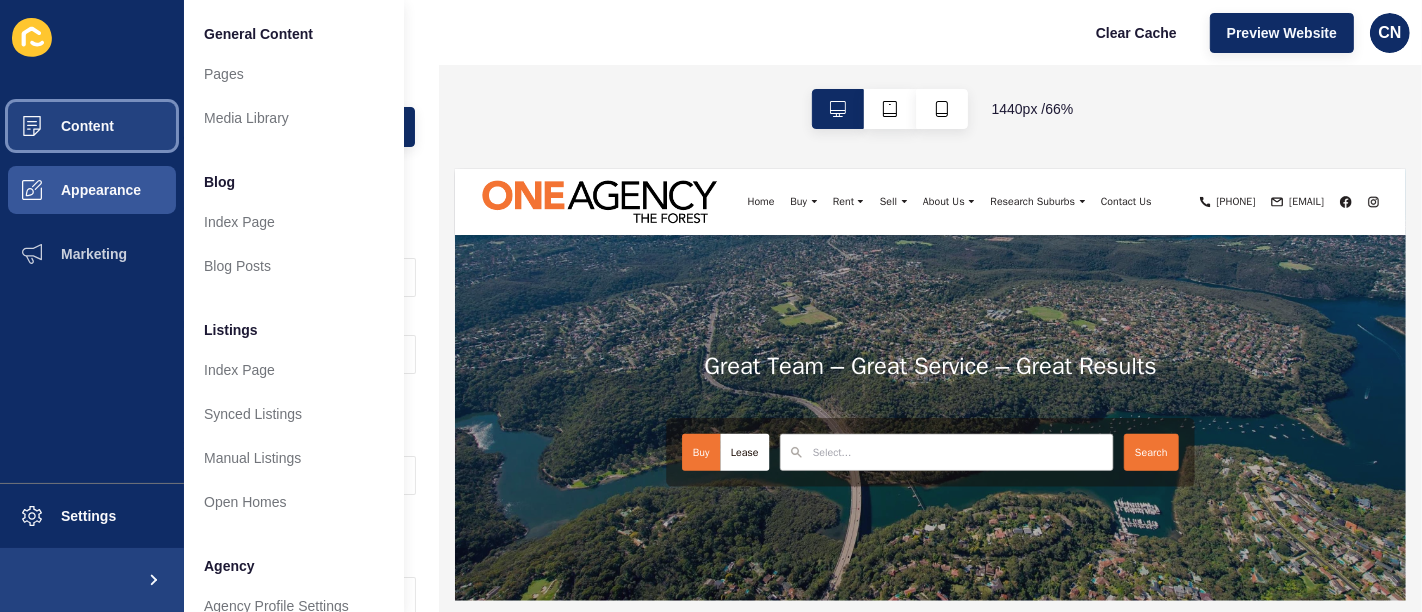 scroll, scrollTop: 0, scrollLeft: 0, axis: both 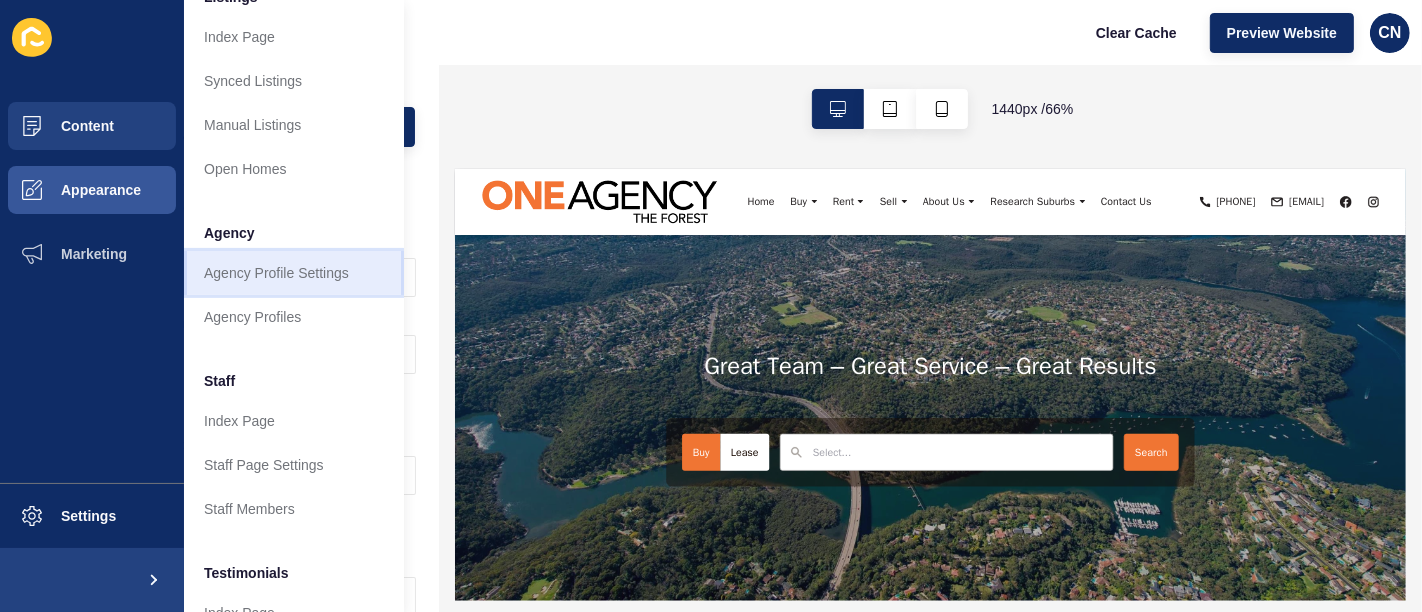 click on "Agency Profile Settings" at bounding box center (294, 273) 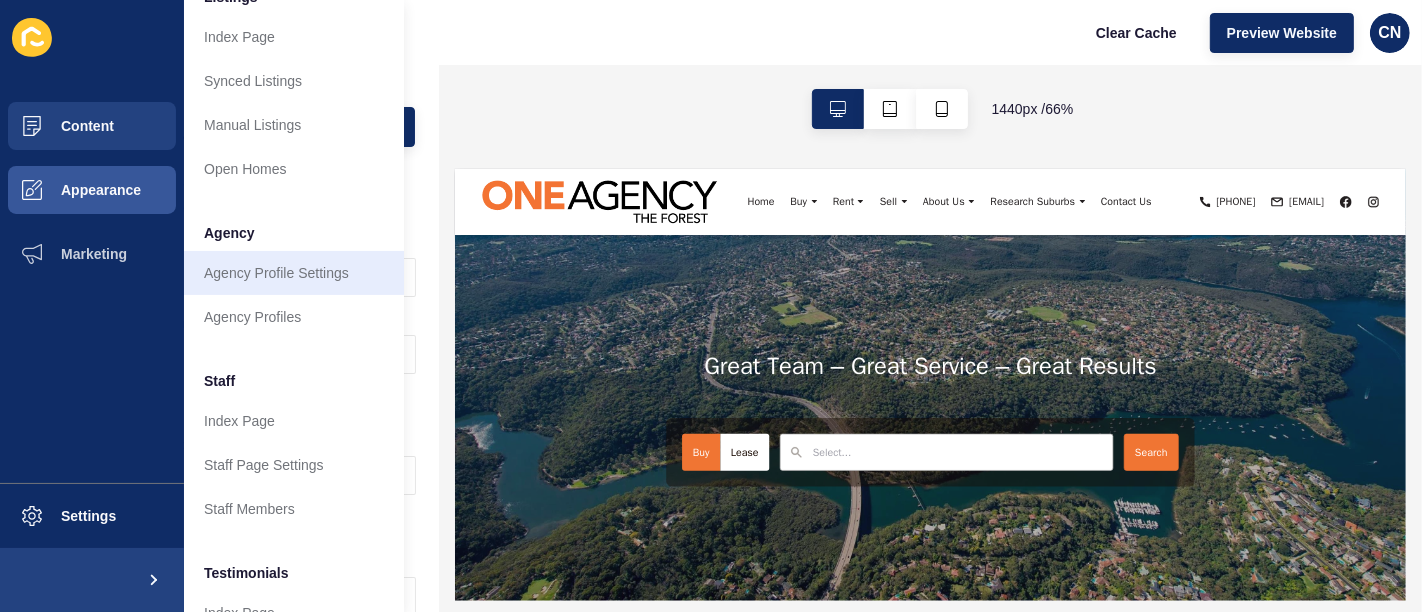 scroll, scrollTop: 0, scrollLeft: 0, axis: both 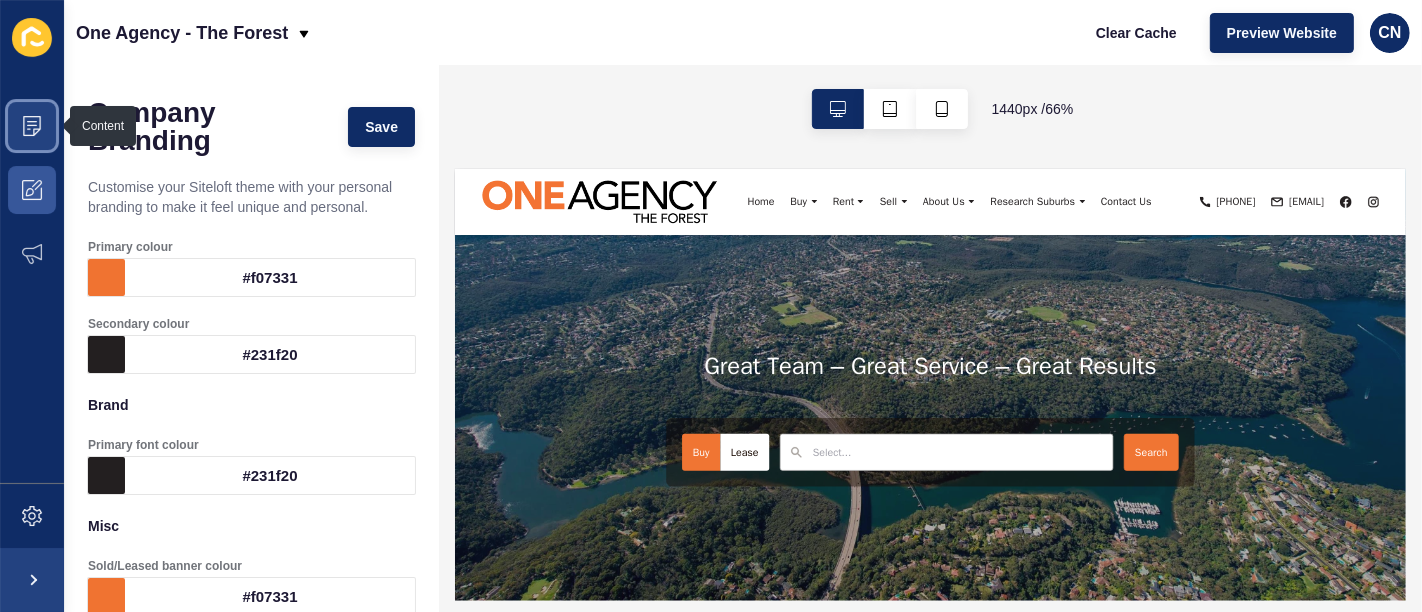 click at bounding box center [32, 126] 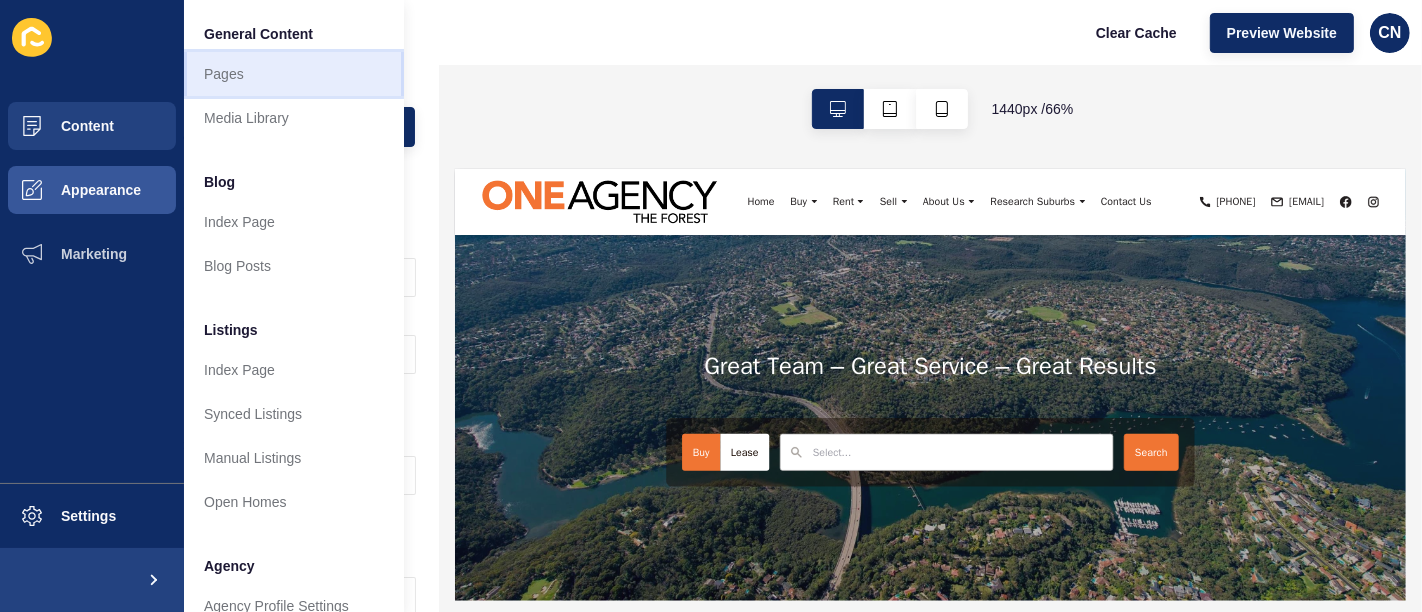 click on "Pages" at bounding box center (294, 74) 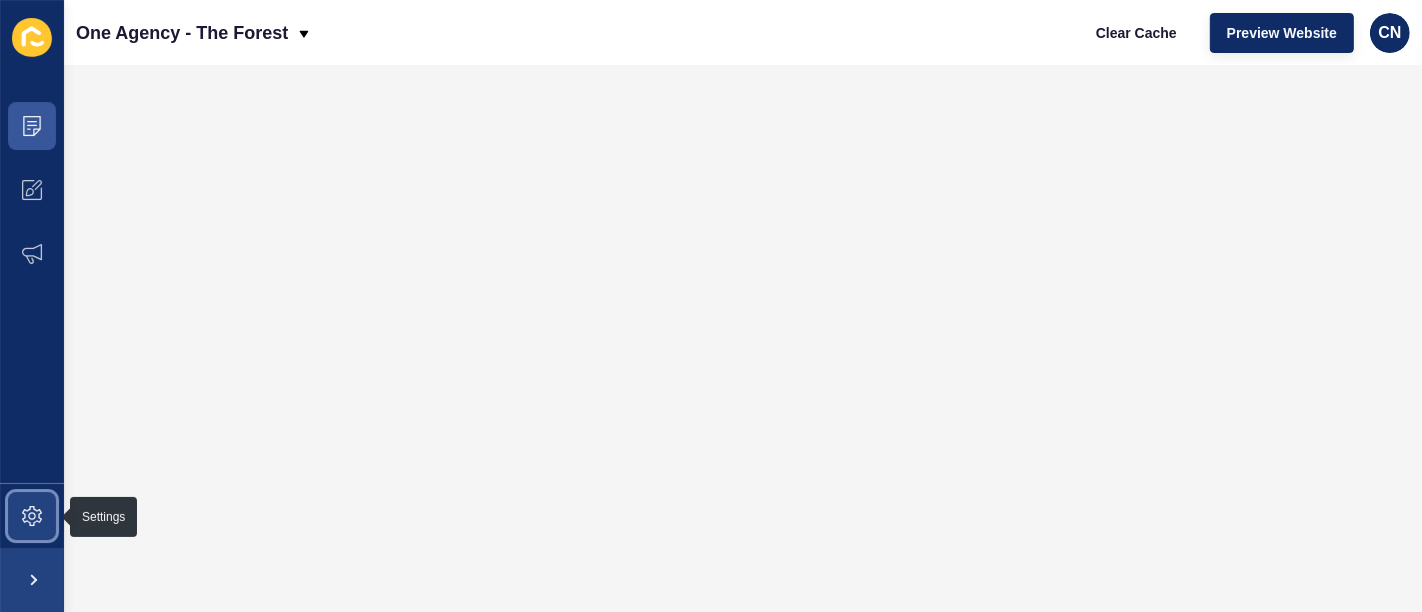 click at bounding box center [32, 516] 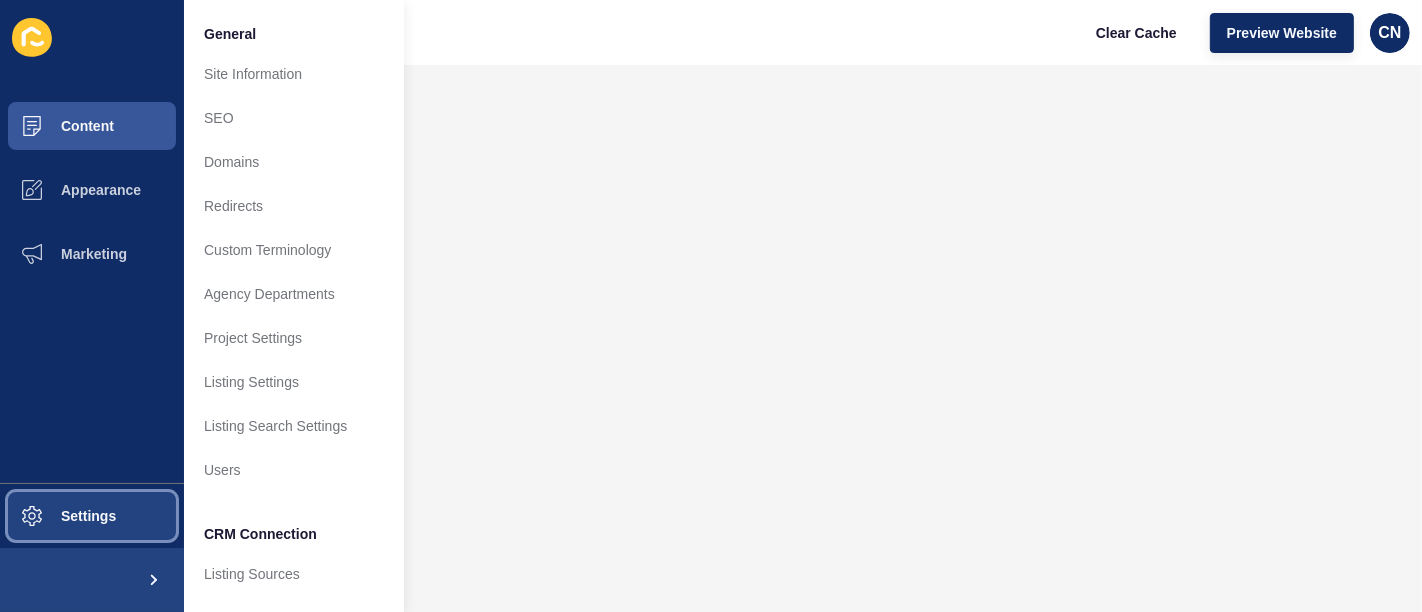 click at bounding box center [32, 516] 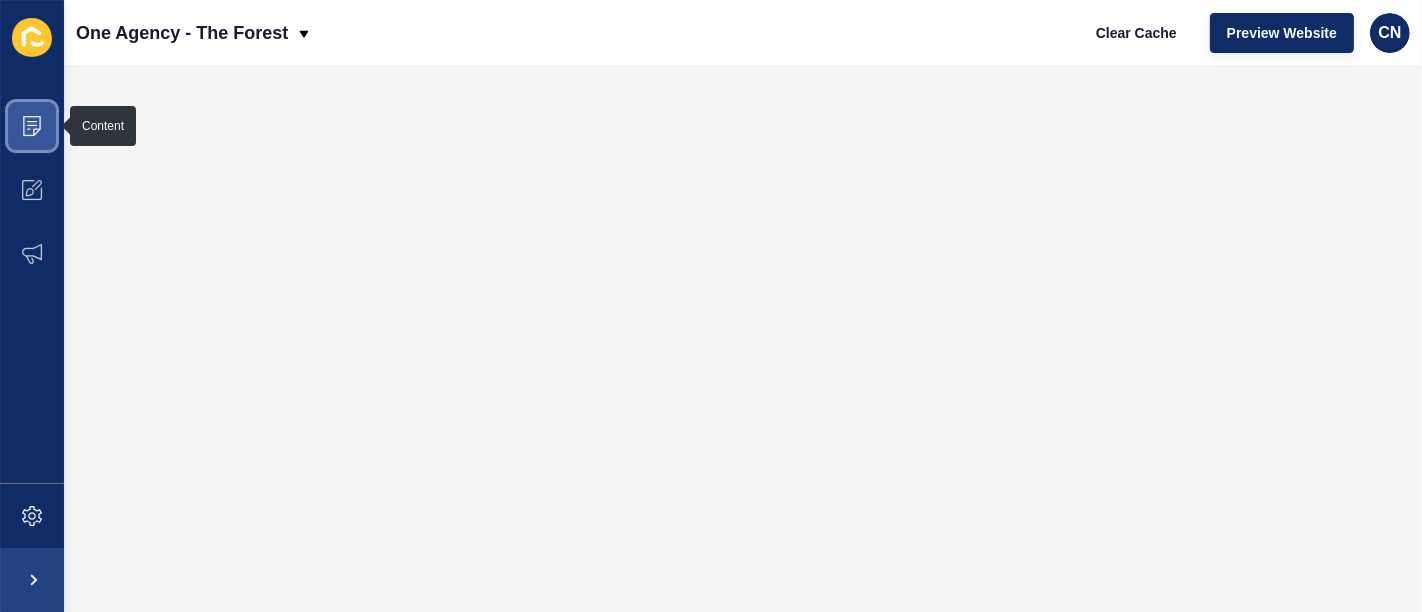 click at bounding box center (32, 126) 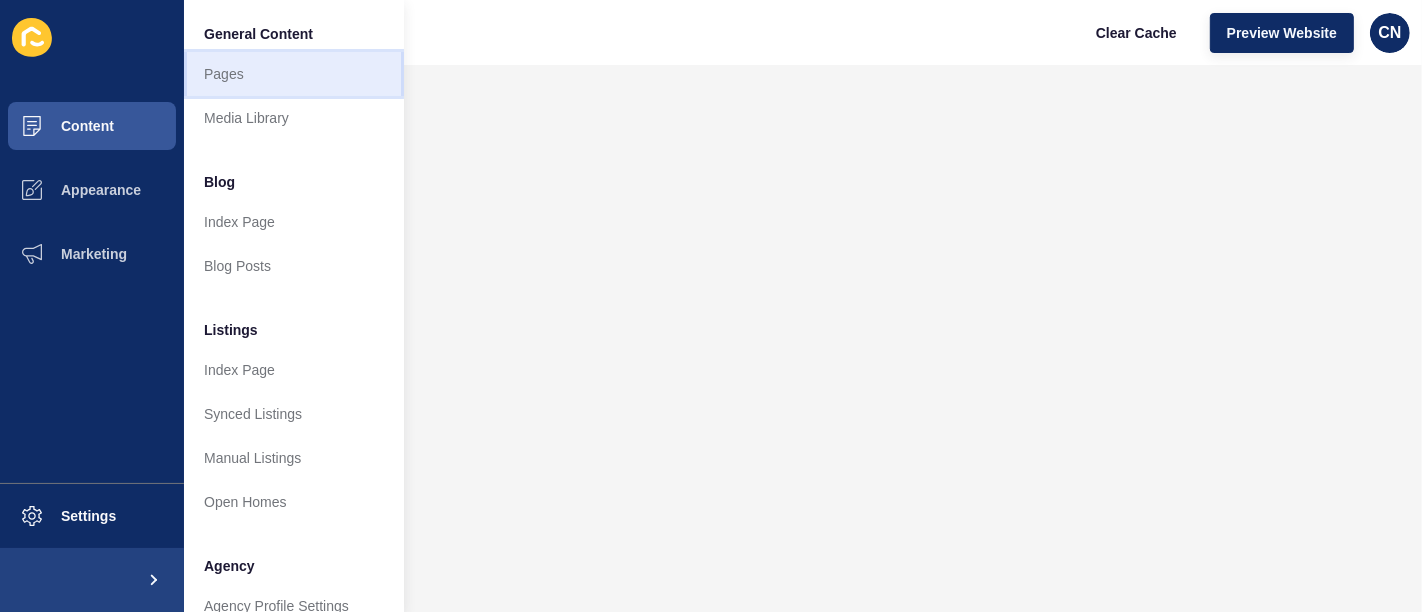 click on "Pages" at bounding box center [294, 74] 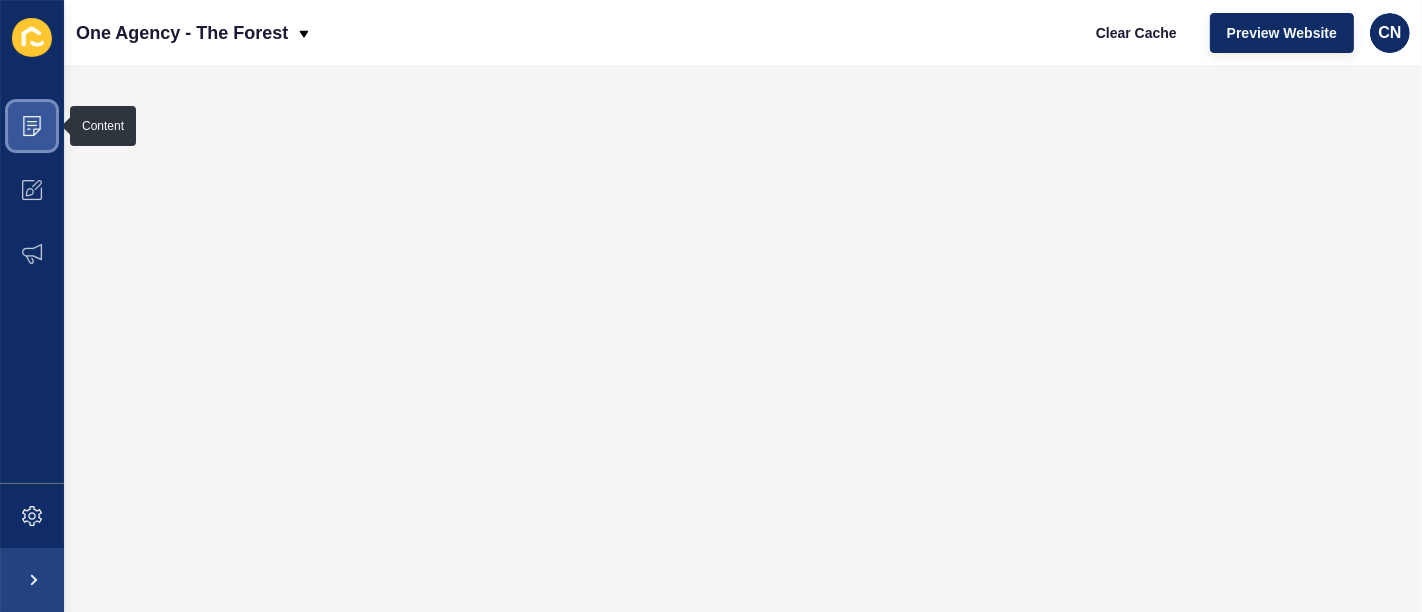 click at bounding box center (29, 129) 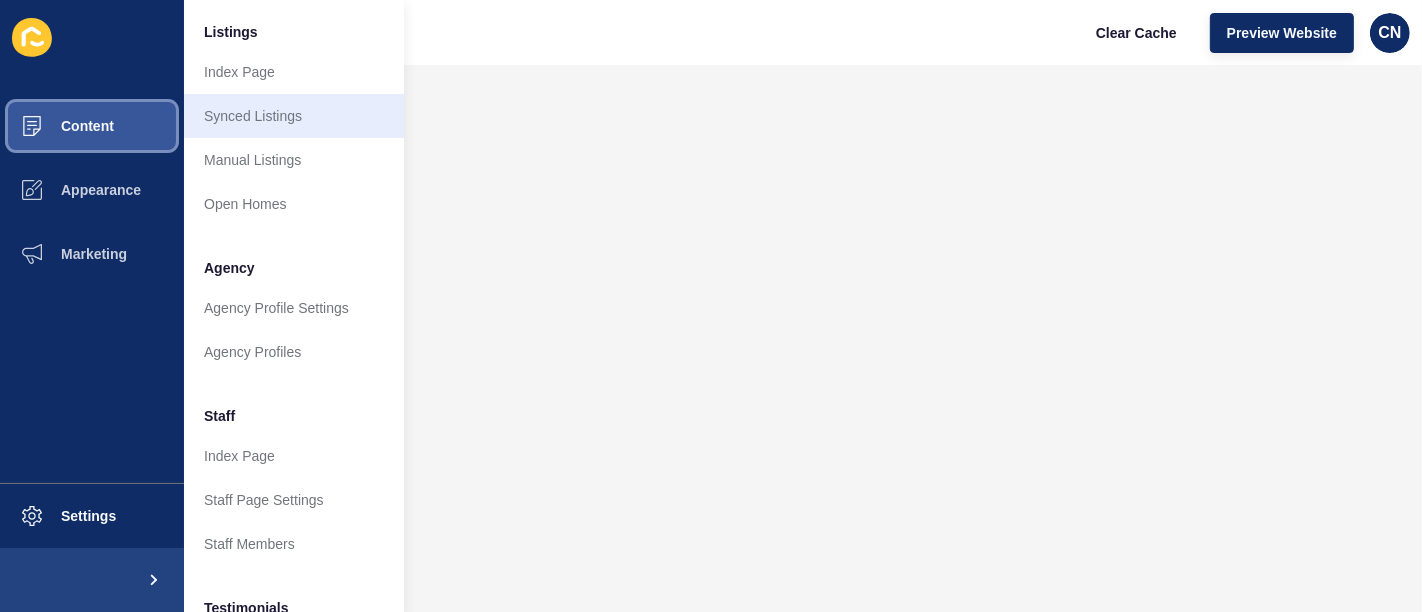scroll, scrollTop: 333, scrollLeft: 0, axis: vertical 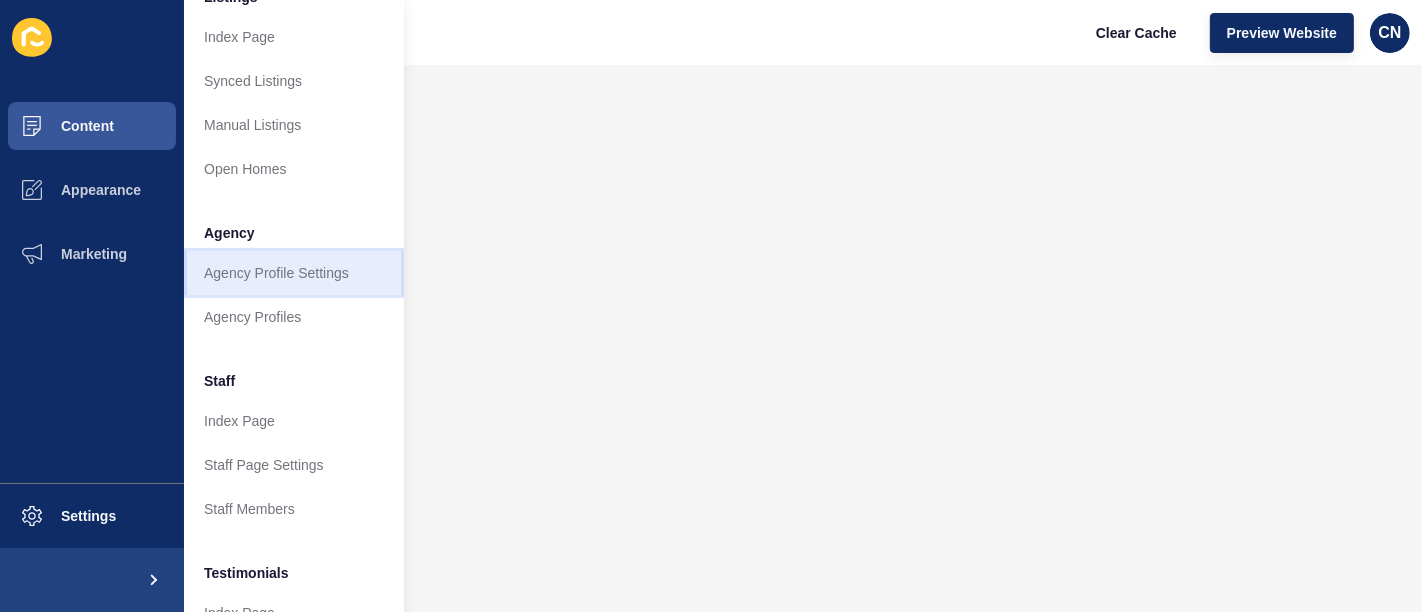 click on "Agency Profile Settings" at bounding box center (294, 273) 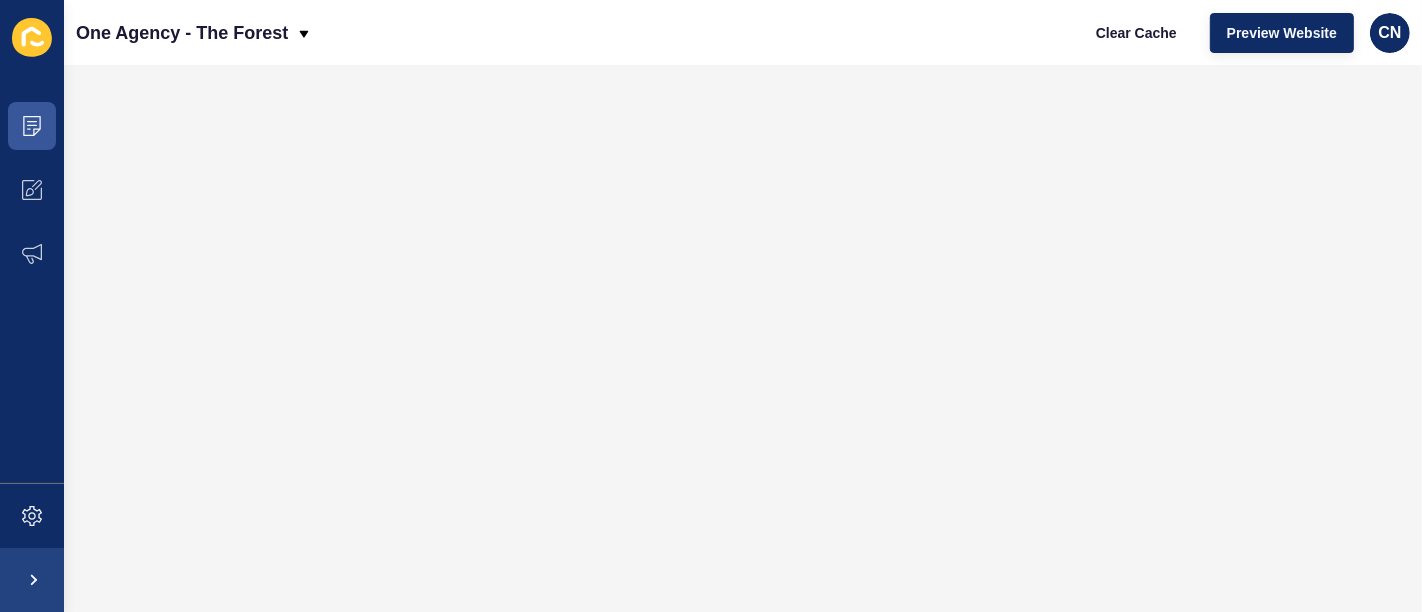 scroll, scrollTop: 0, scrollLeft: 0, axis: both 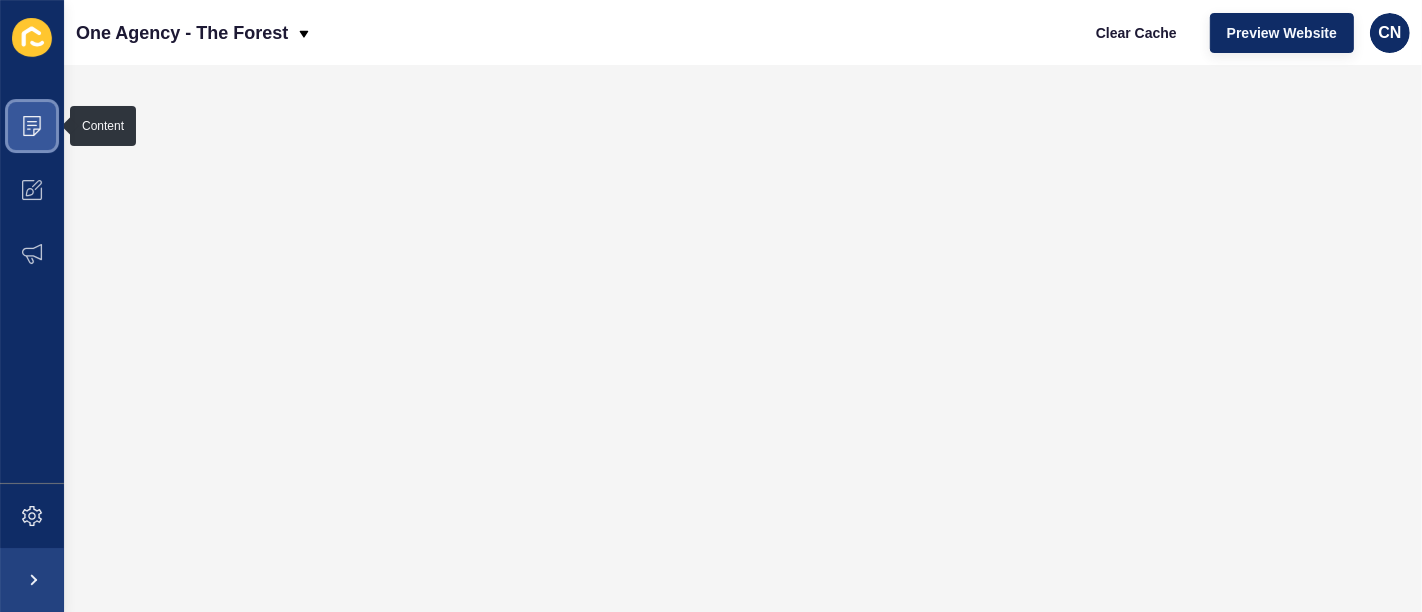 click at bounding box center [32, 126] 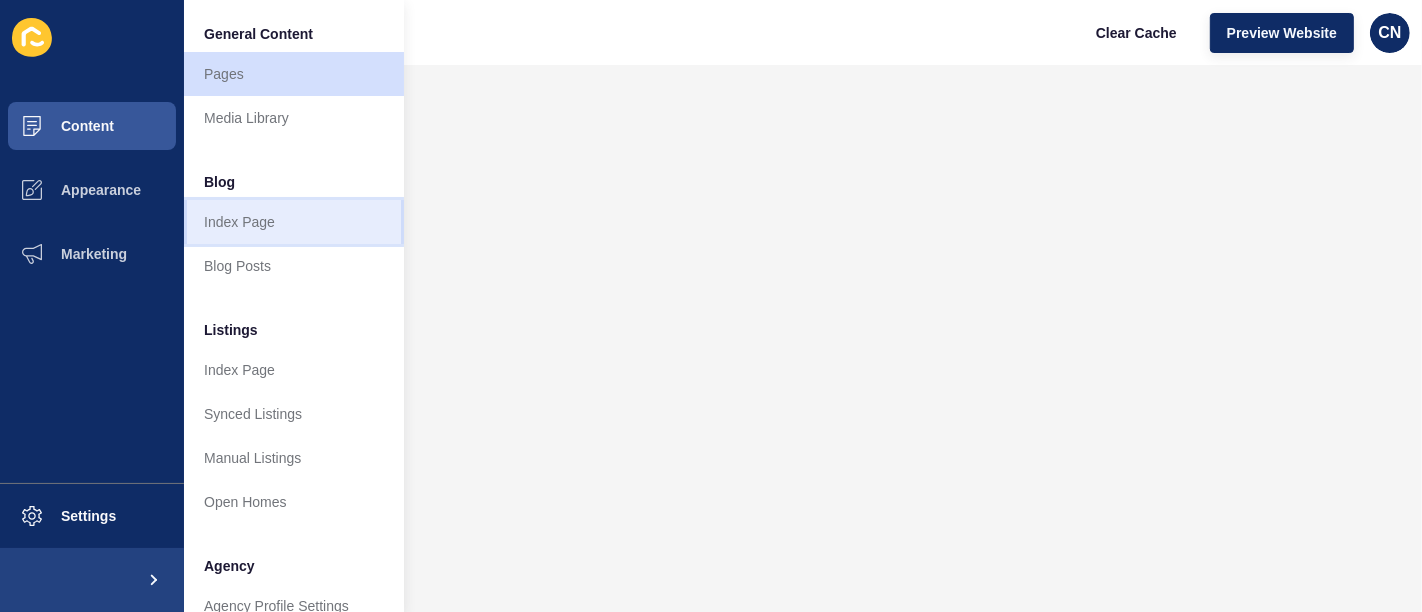 click on "Index Page" at bounding box center (294, 222) 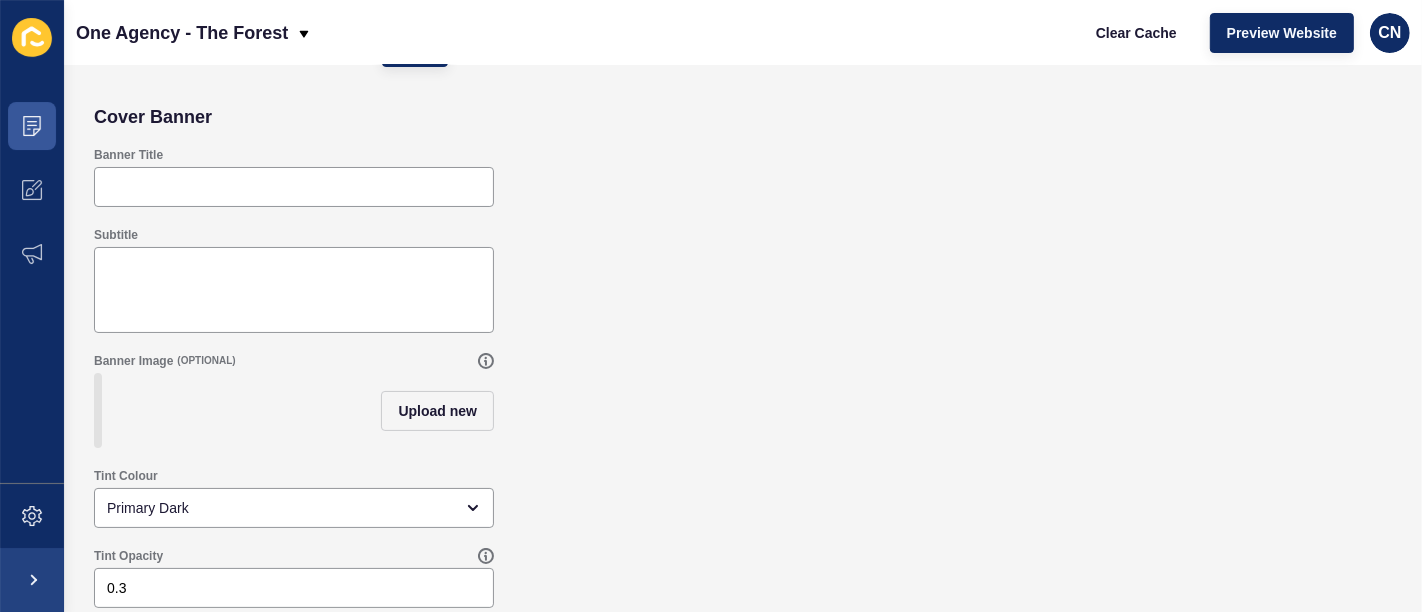 scroll, scrollTop: 0, scrollLeft: 0, axis: both 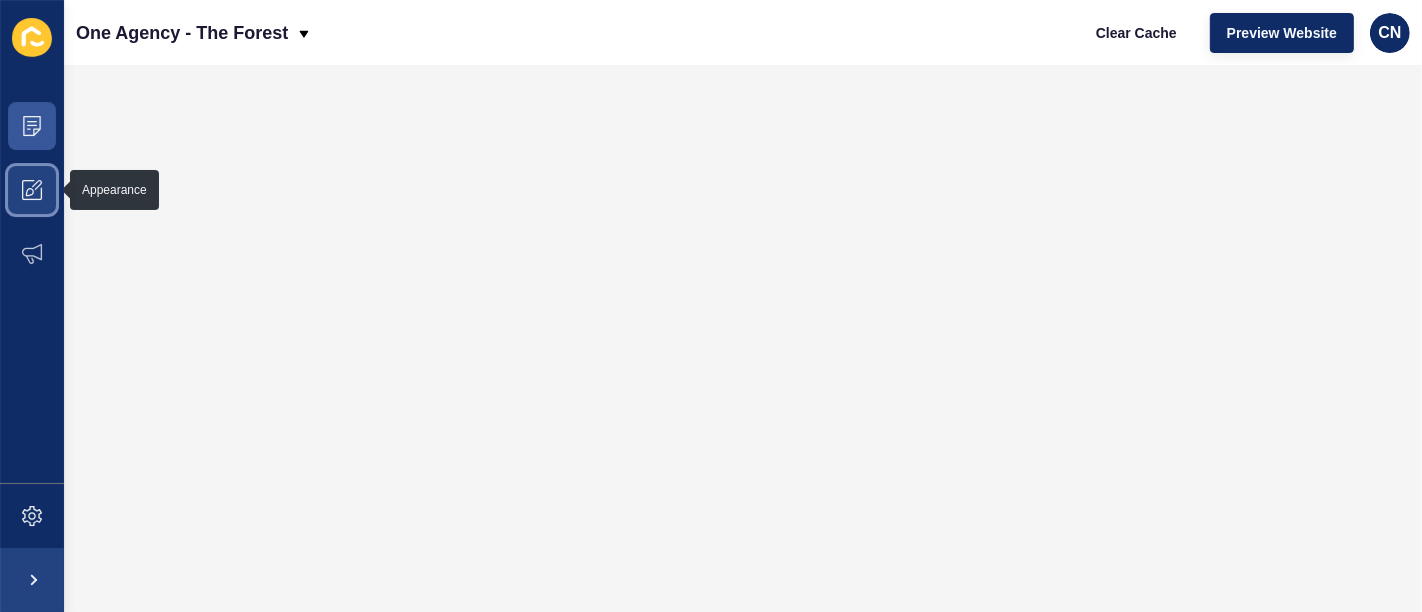 click at bounding box center [32, 190] 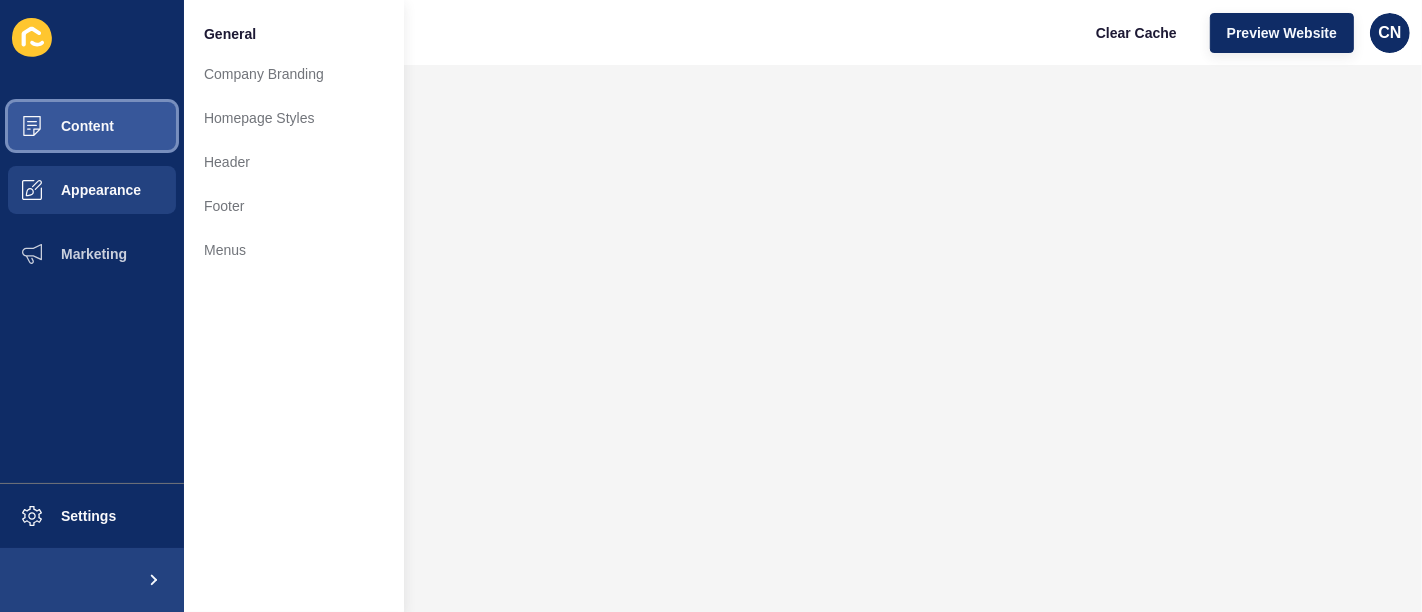 click on "Content" at bounding box center (92, 126) 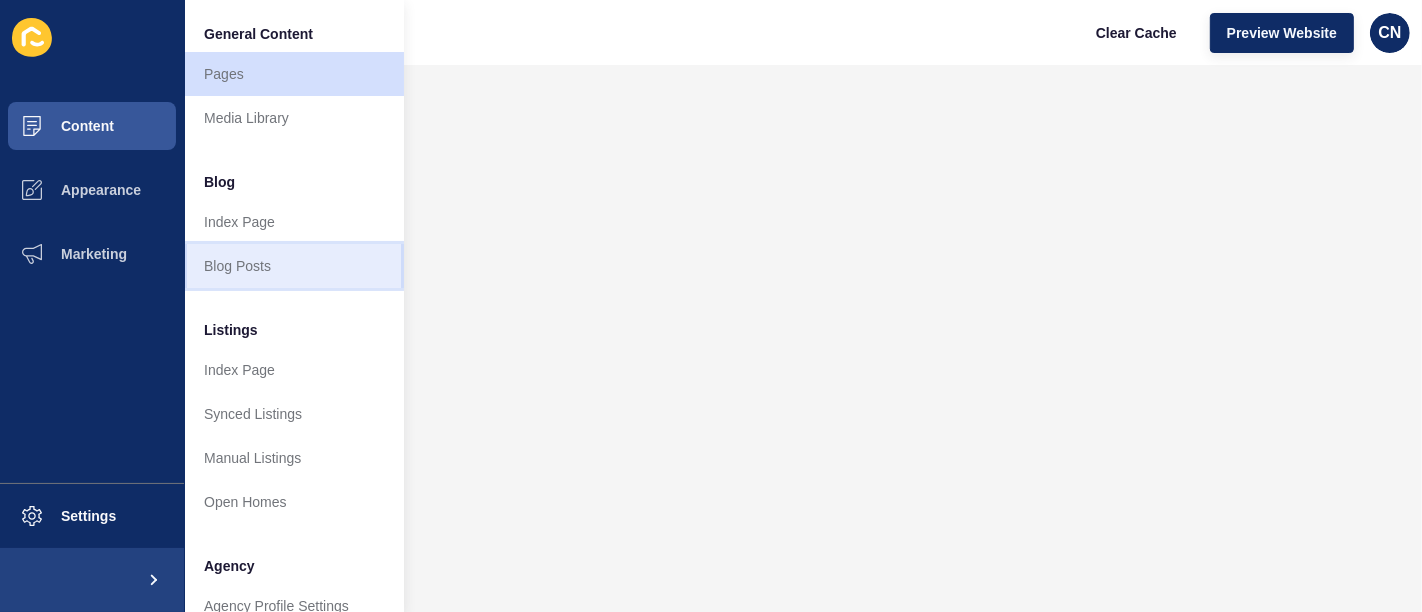 click on "Blog Posts" at bounding box center [294, 266] 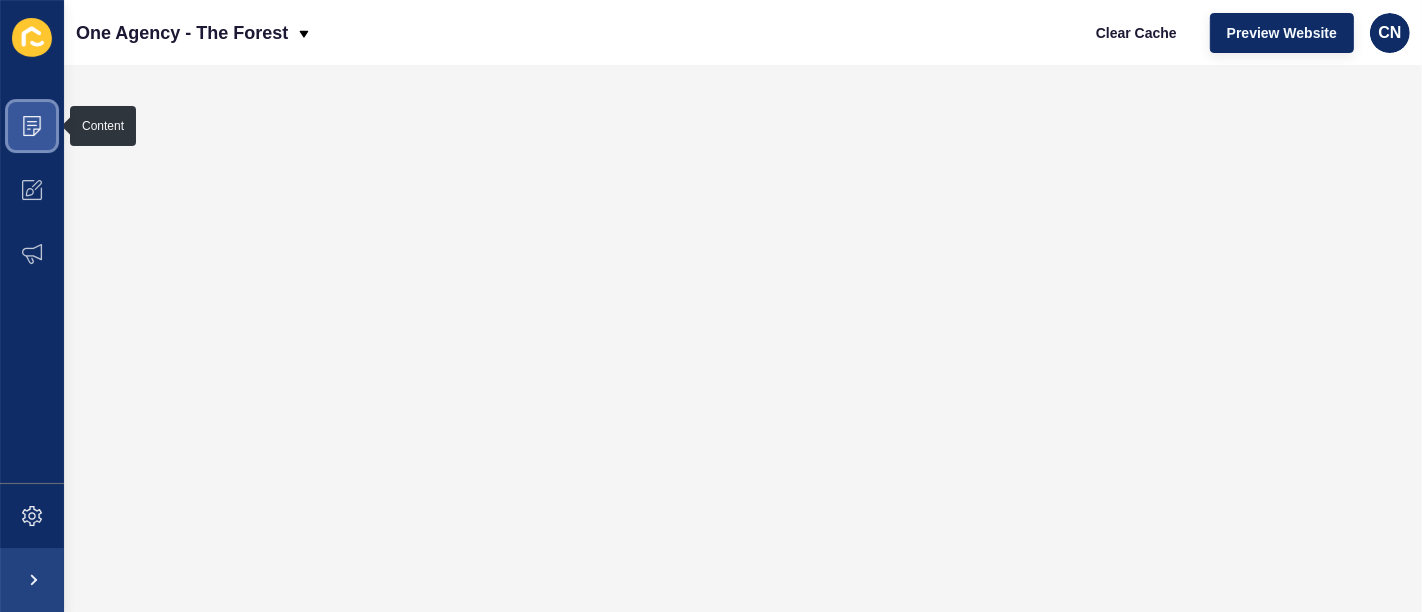 click at bounding box center [32, 126] 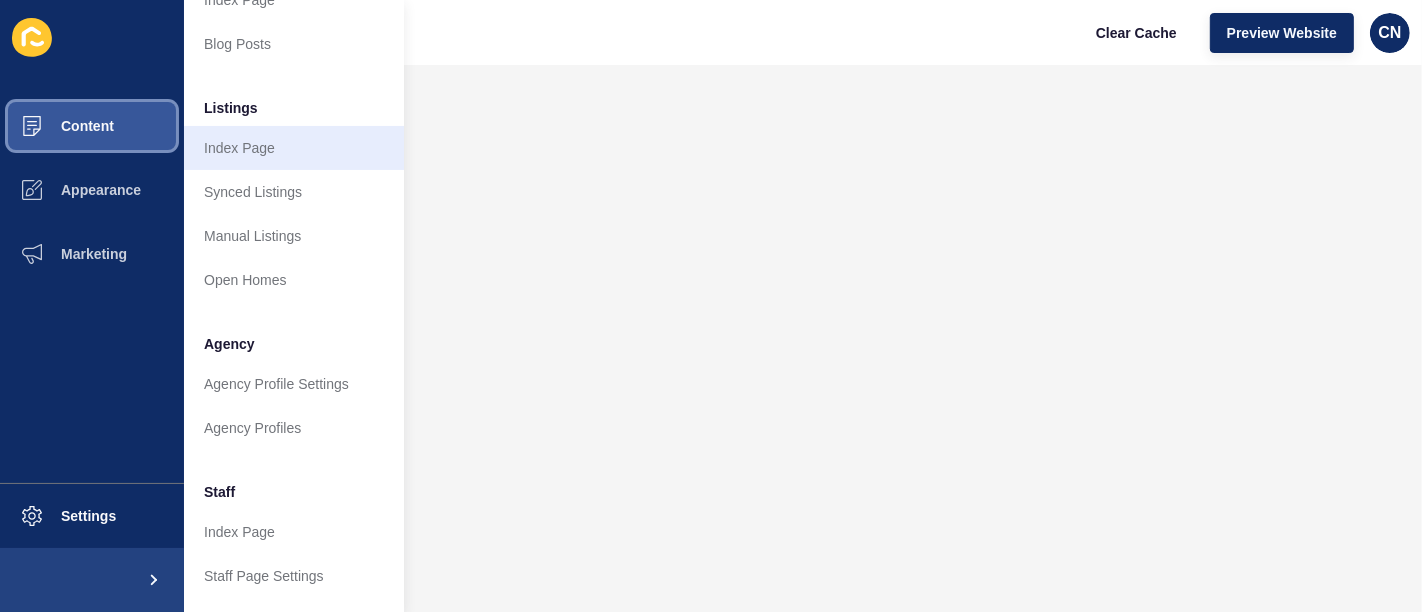 scroll, scrollTop: 111, scrollLeft: 0, axis: vertical 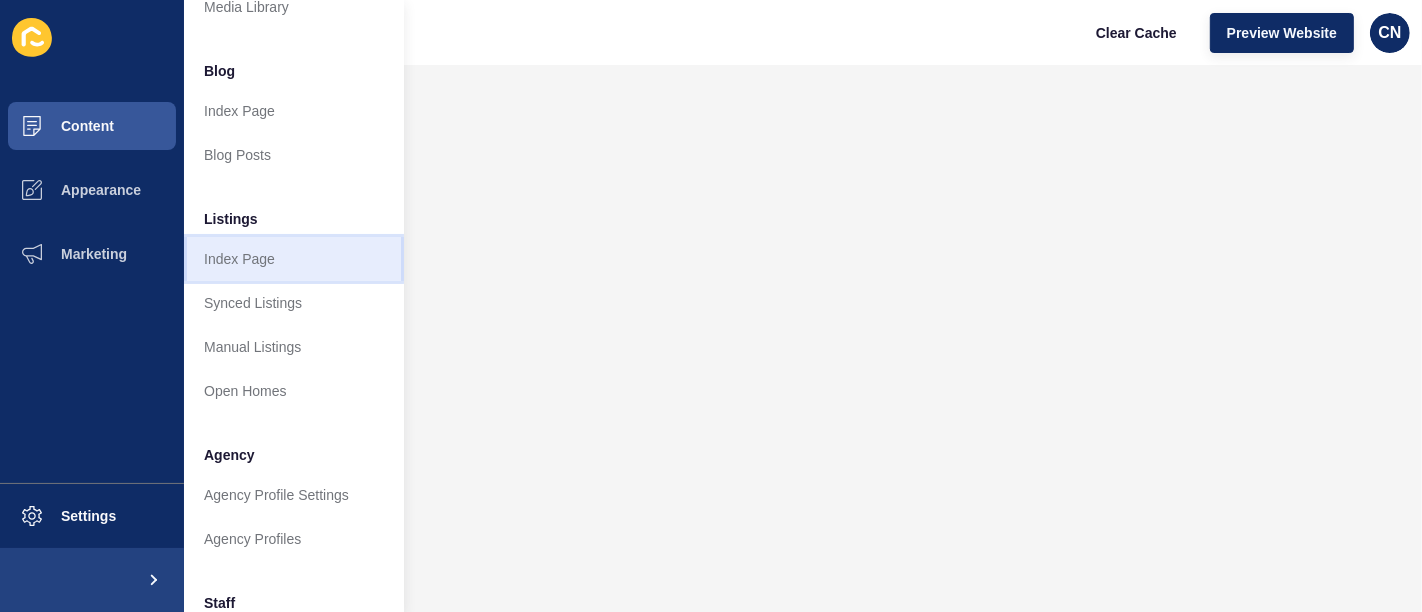 click on "Index Page" at bounding box center (294, 259) 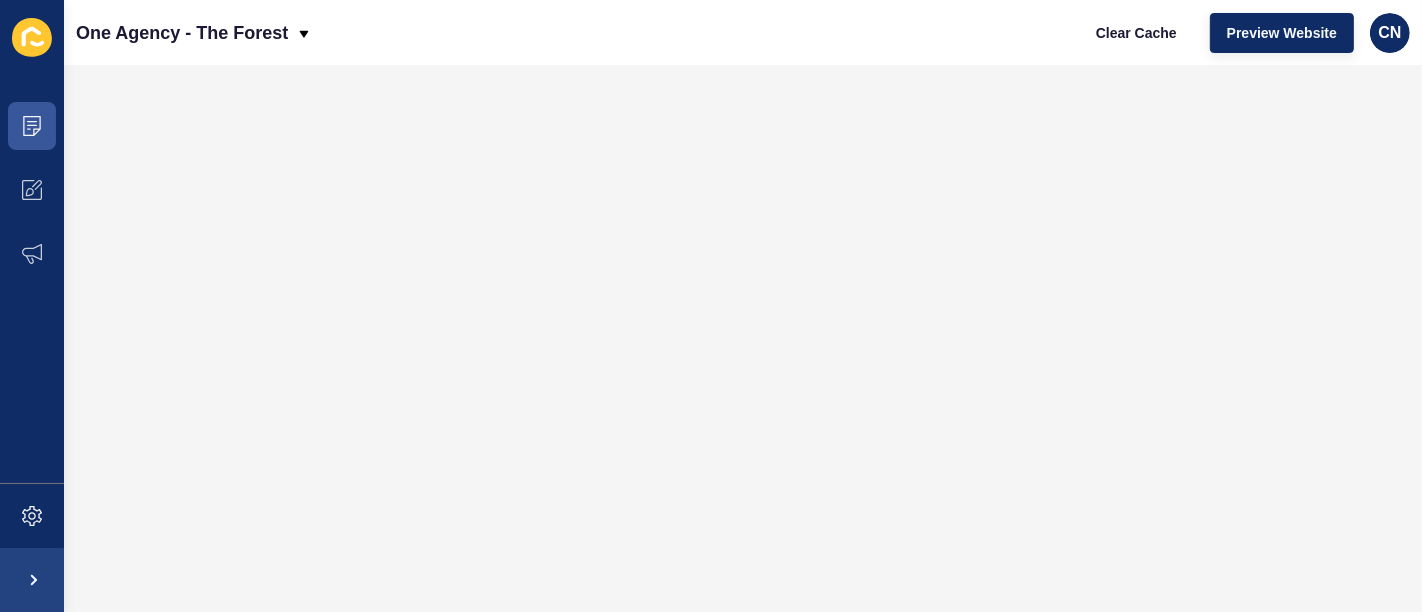 scroll, scrollTop: 0, scrollLeft: 0, axis: both 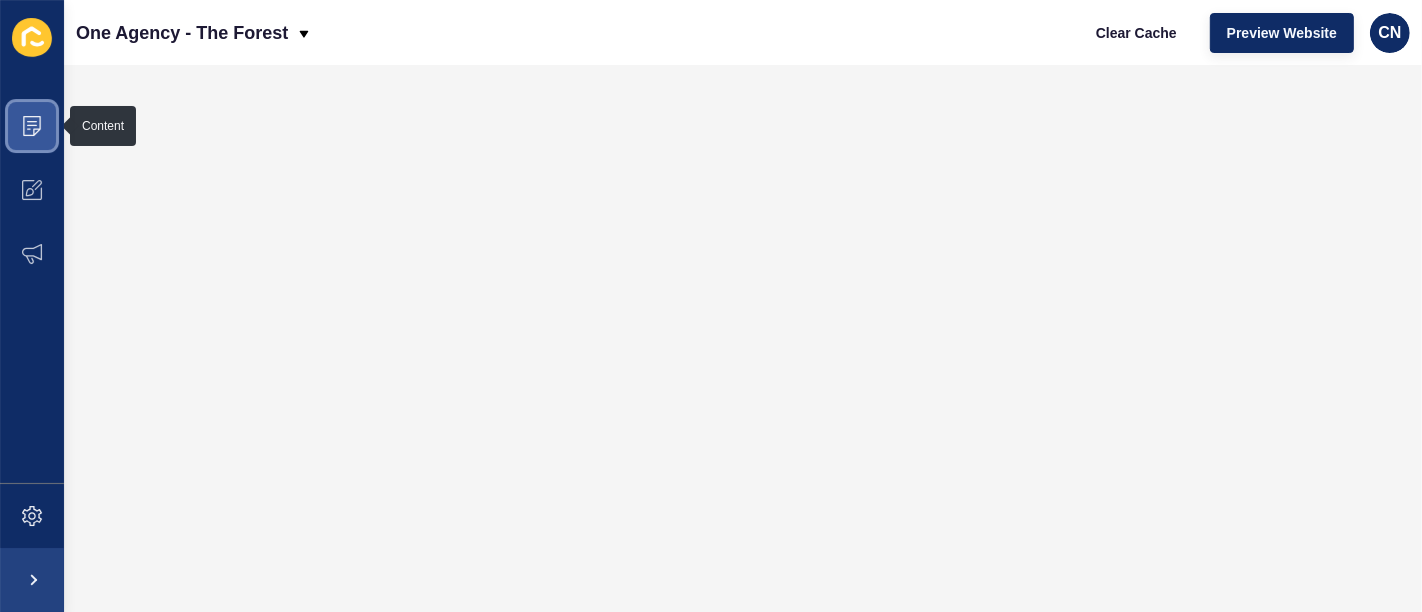 click at bounding box center (32, 126) 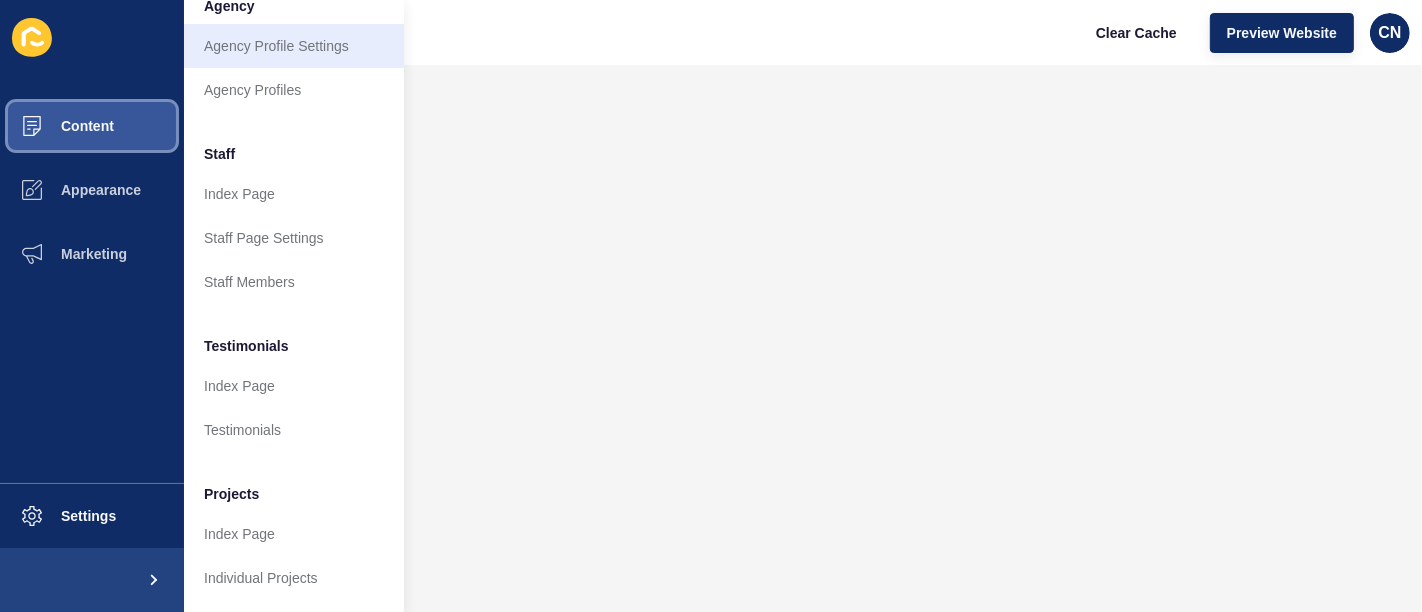 scroll, scrollTop: 576, scrollLeft: 0, axis: vertical 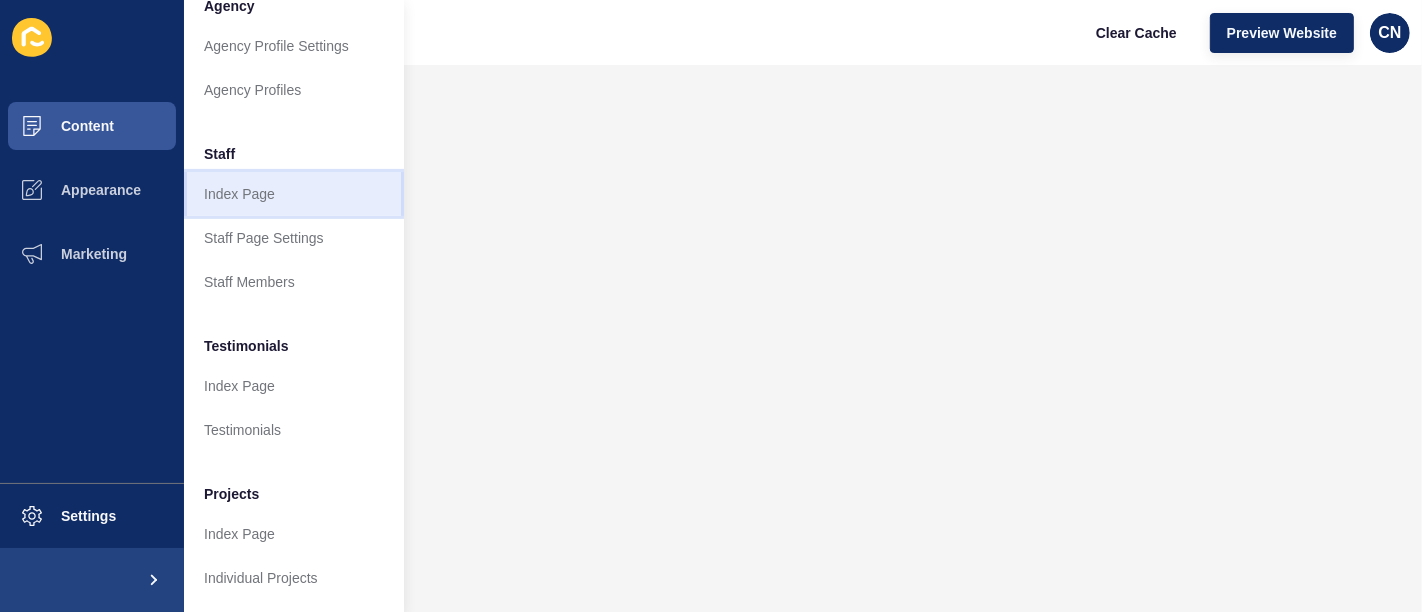 click on "Index Page" at bounding box center [294, 194] 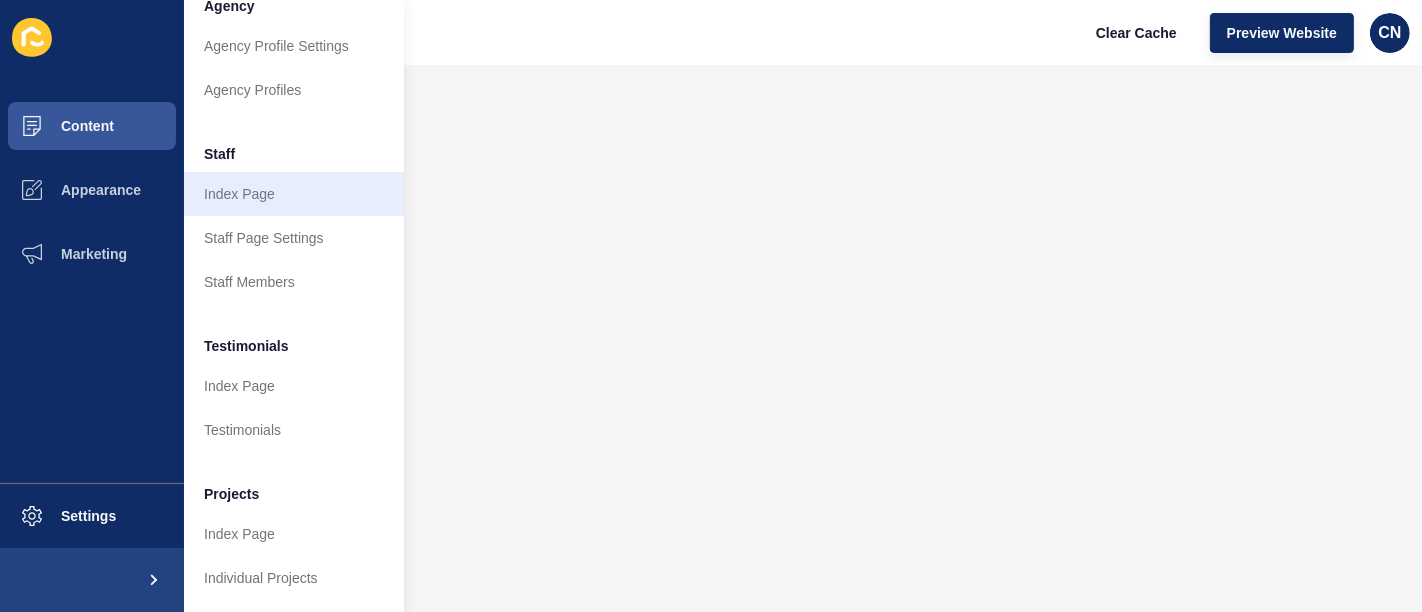 scroll, scrollTop: 0, scrollLeft: 0, axis: both 